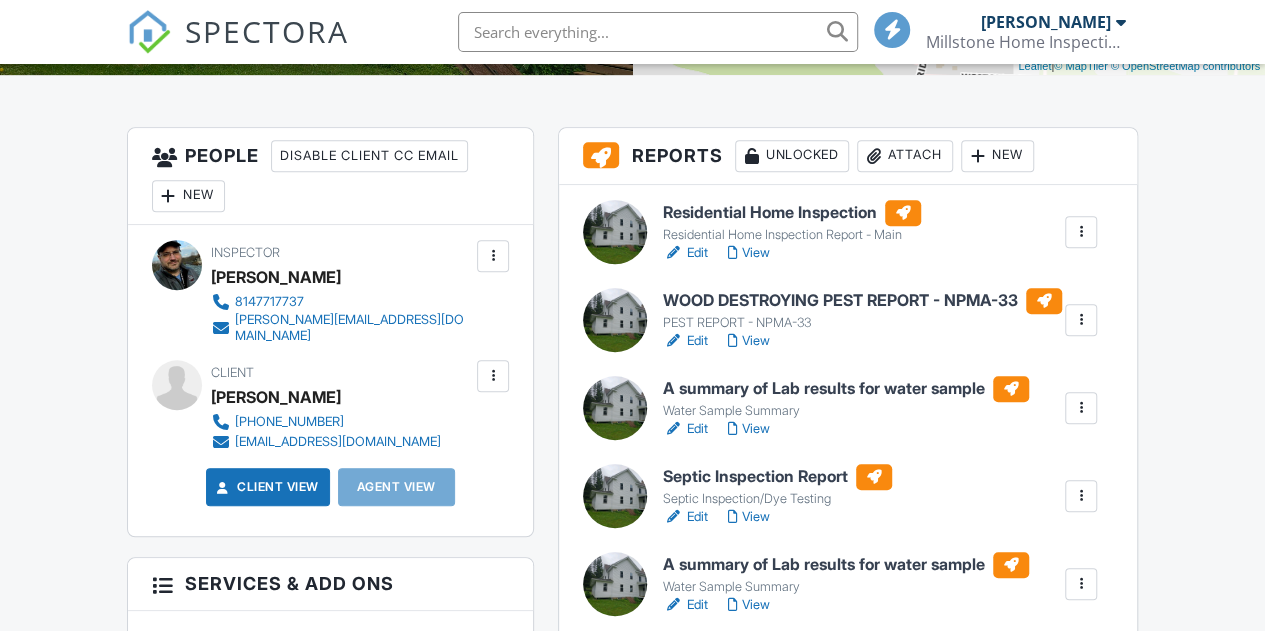 scroll, scrollTop: 500, scrollLeft: 0, axis: vertical 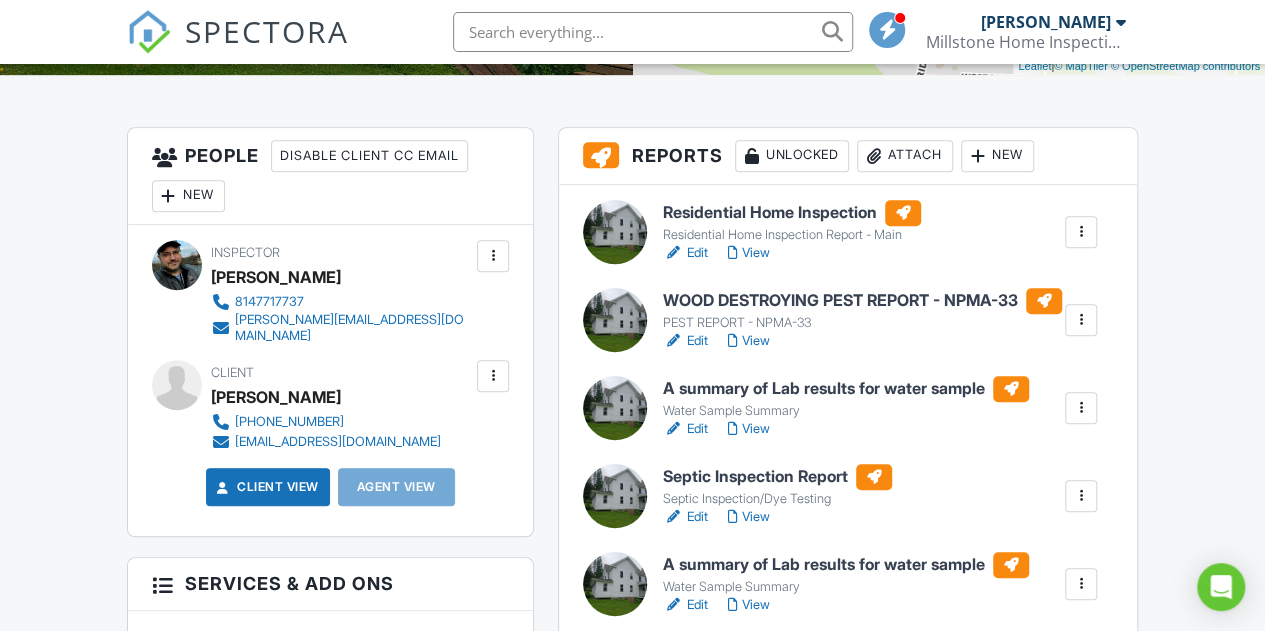 click on "Edit" at bounding box center (685, 341) 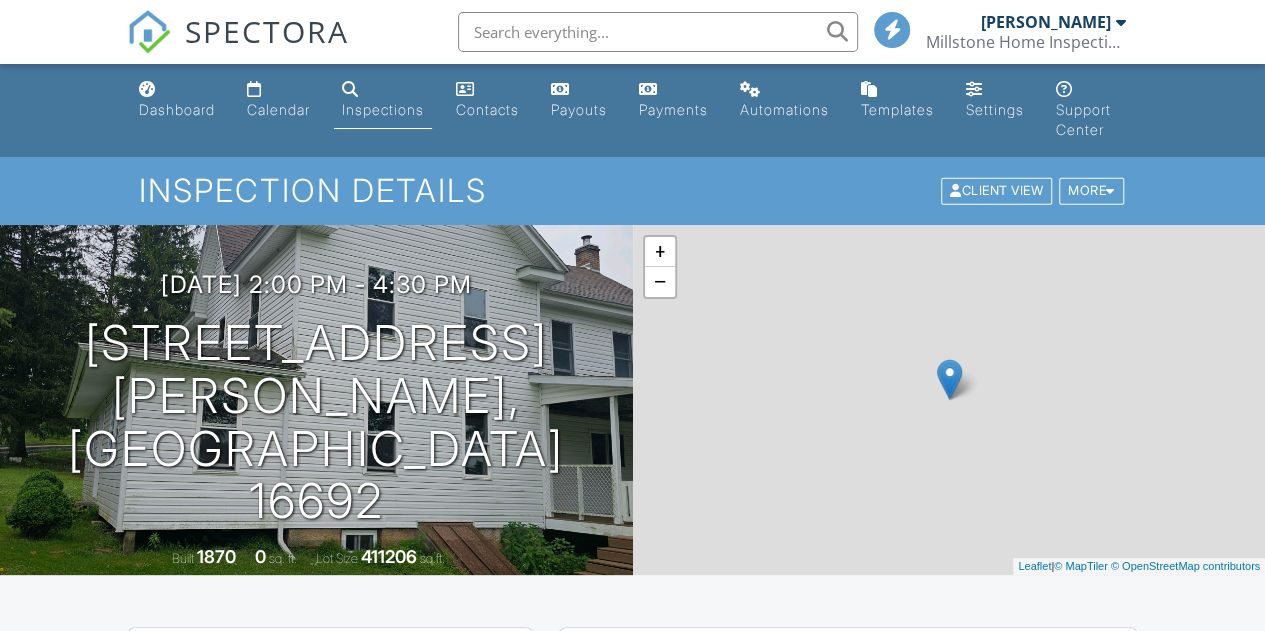 scroll, scrollTop: 100, scrollLeft: 0, axis: vertical 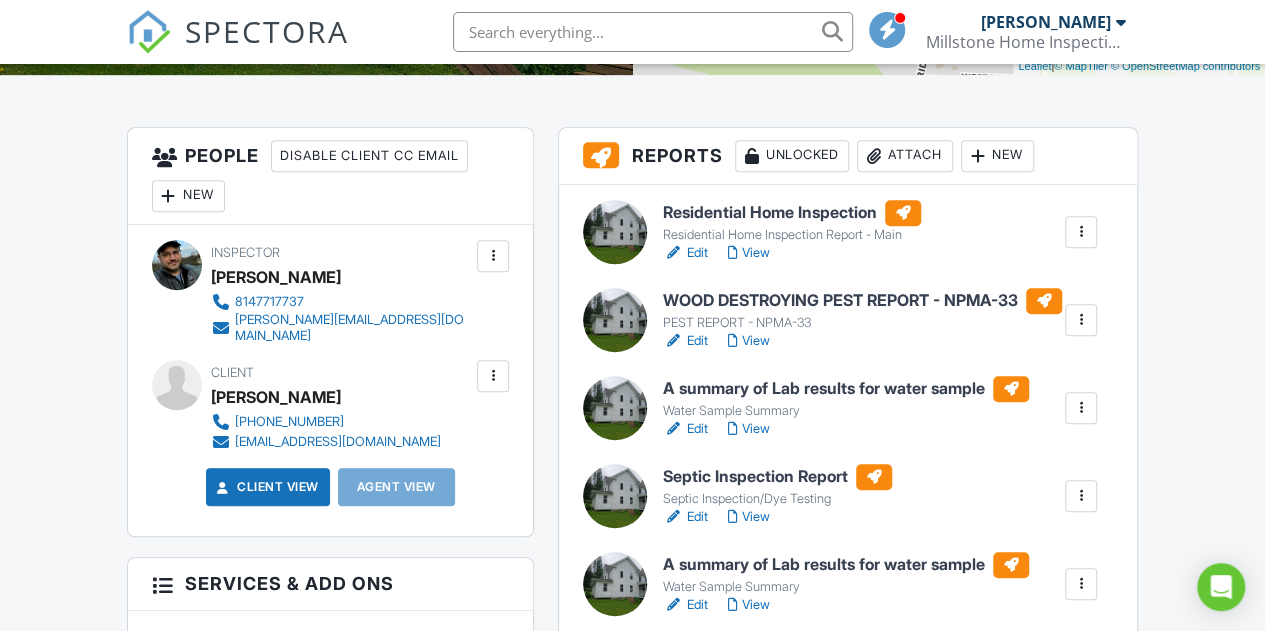 click at bounding box center [1081, 408] 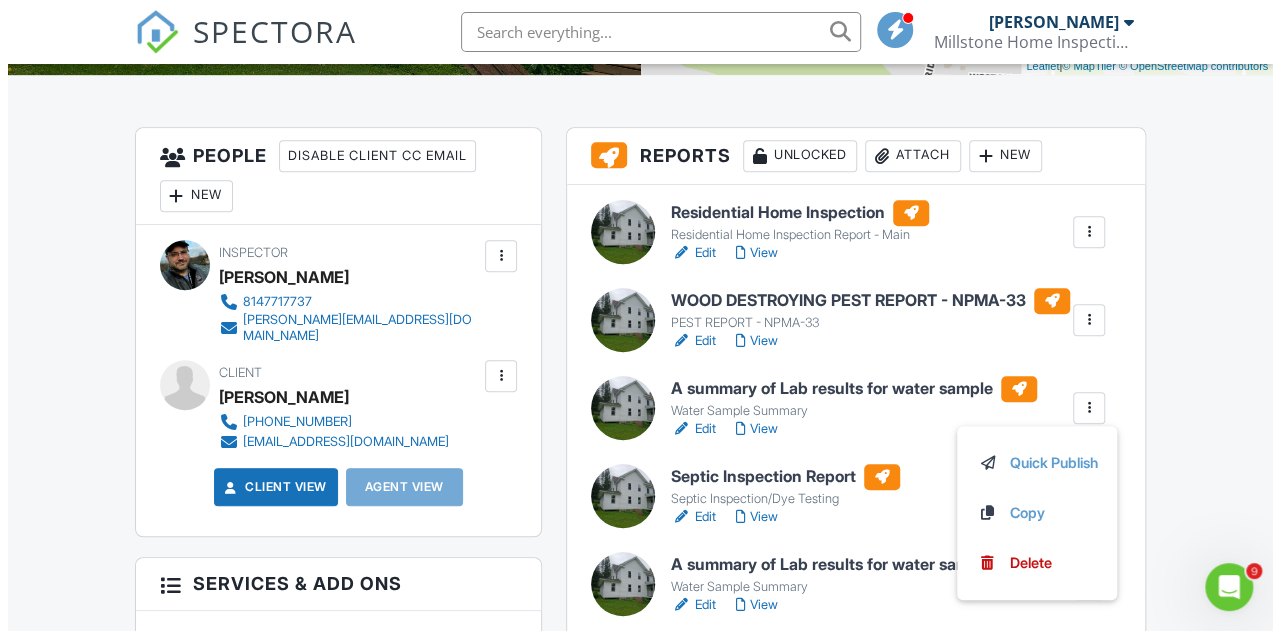 scroll, scrollTop: 0, scrollLeft: 0, axis: both 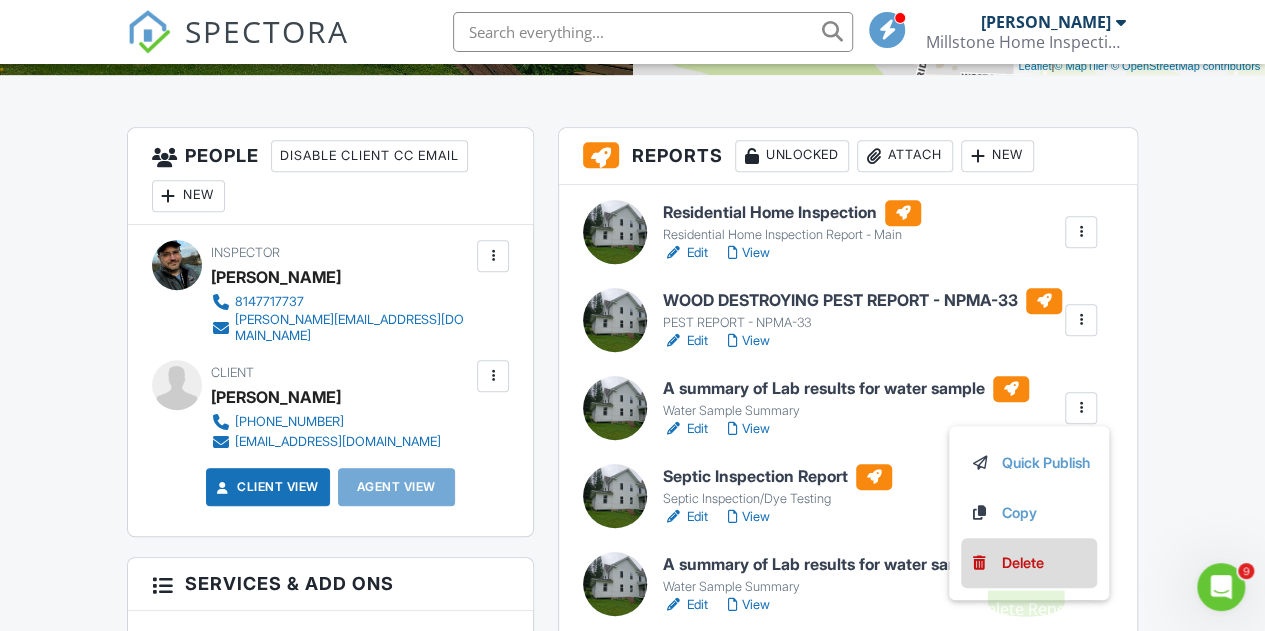 click on "Delete" at bounding box center [1022, 563] 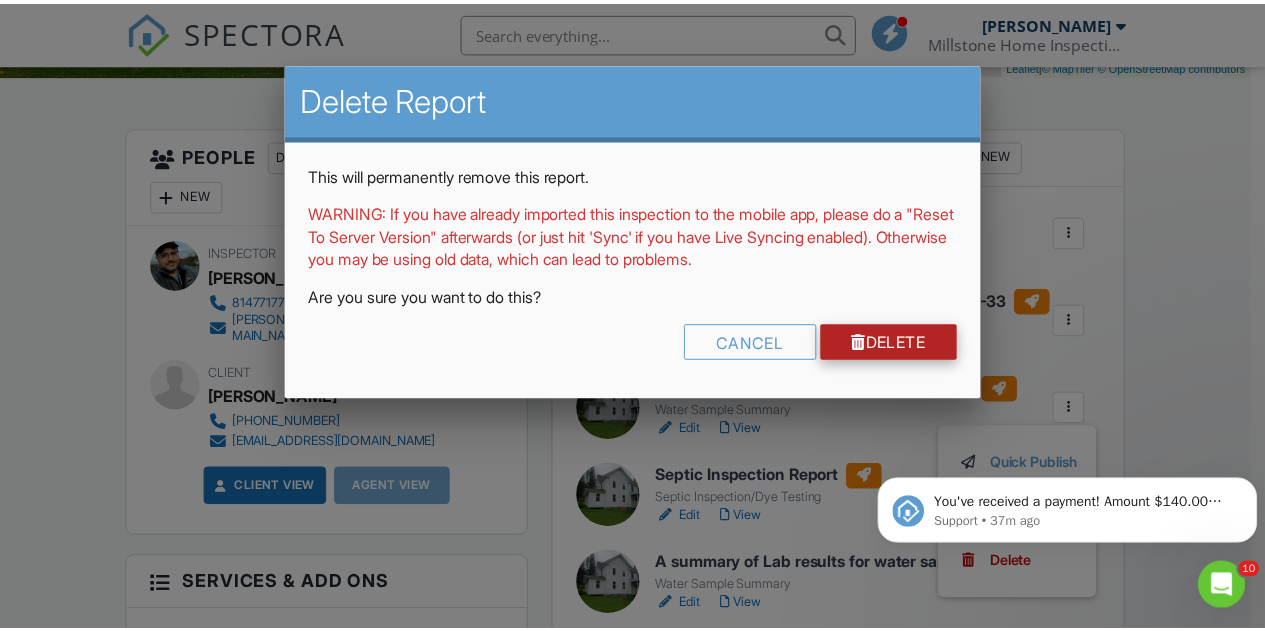 scroll, scrollTop: 0, scrollLeft: 0, axis: both 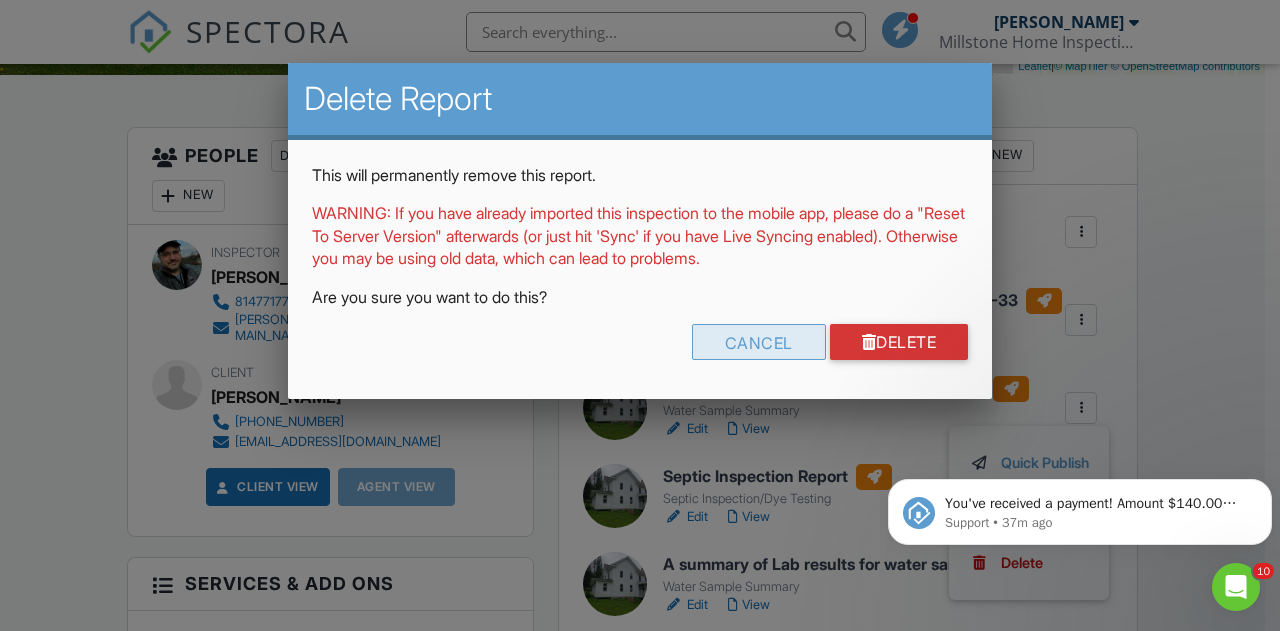 click on "Cancel" at bounding box center (759, 342) 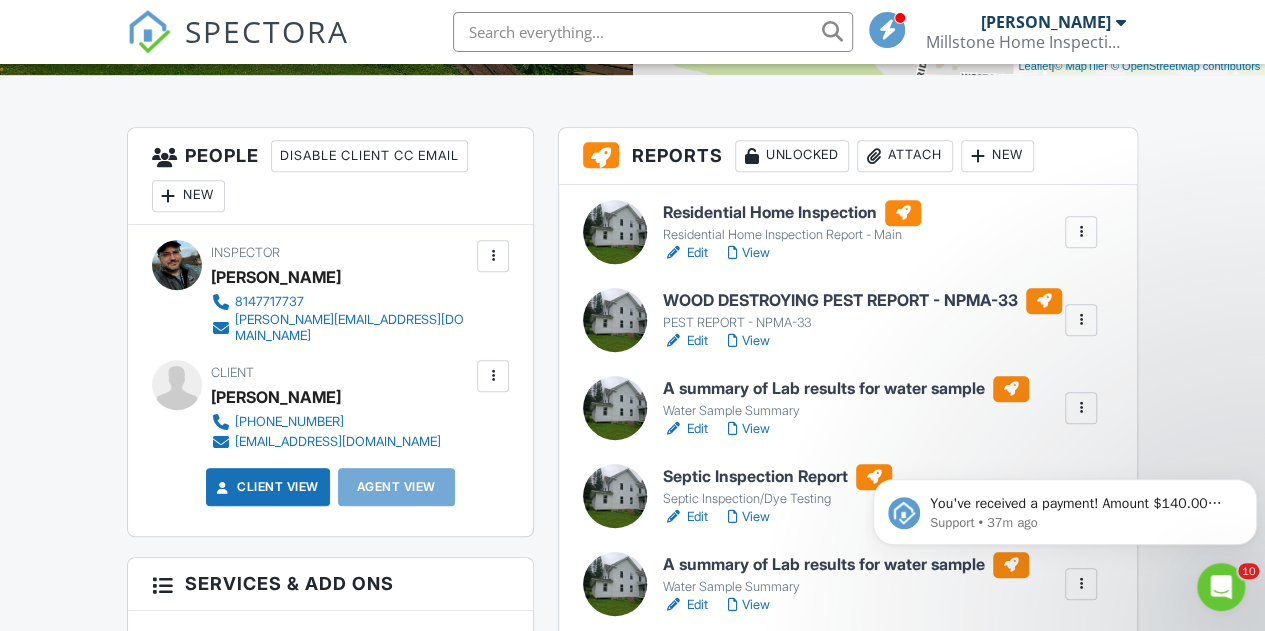 click at bounding box center (1081, 408) 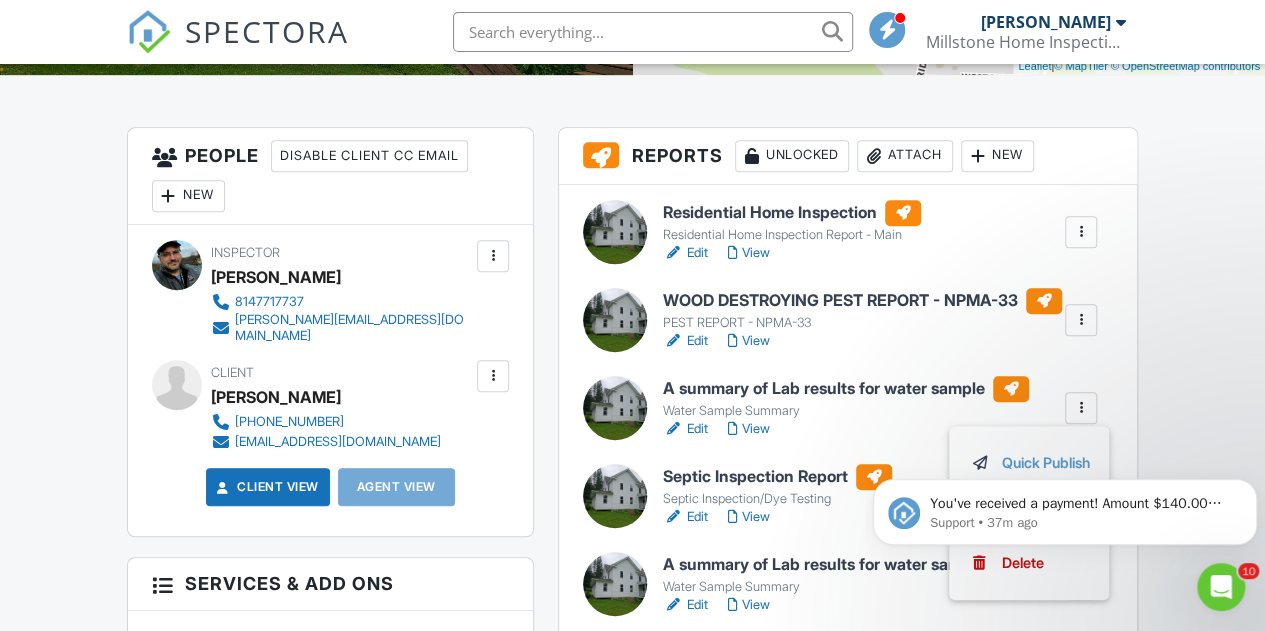click on "You've received a payment!  Amount  $140.00  Fee  $0.00  Net  $140.00  Transaction #    Inspection  523 N 4th St, DuBois, PA 15801 Support • 37m ago" at bounding box center [1065, 507] 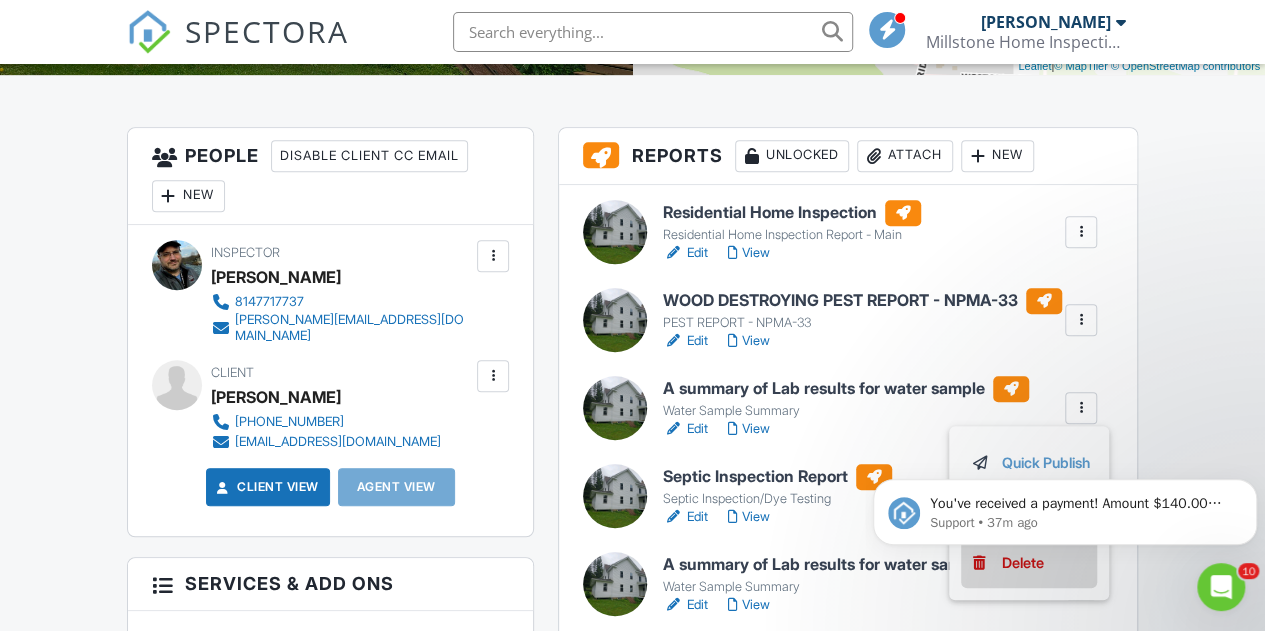 click on "Delete" at bounding box center (1029, 563) 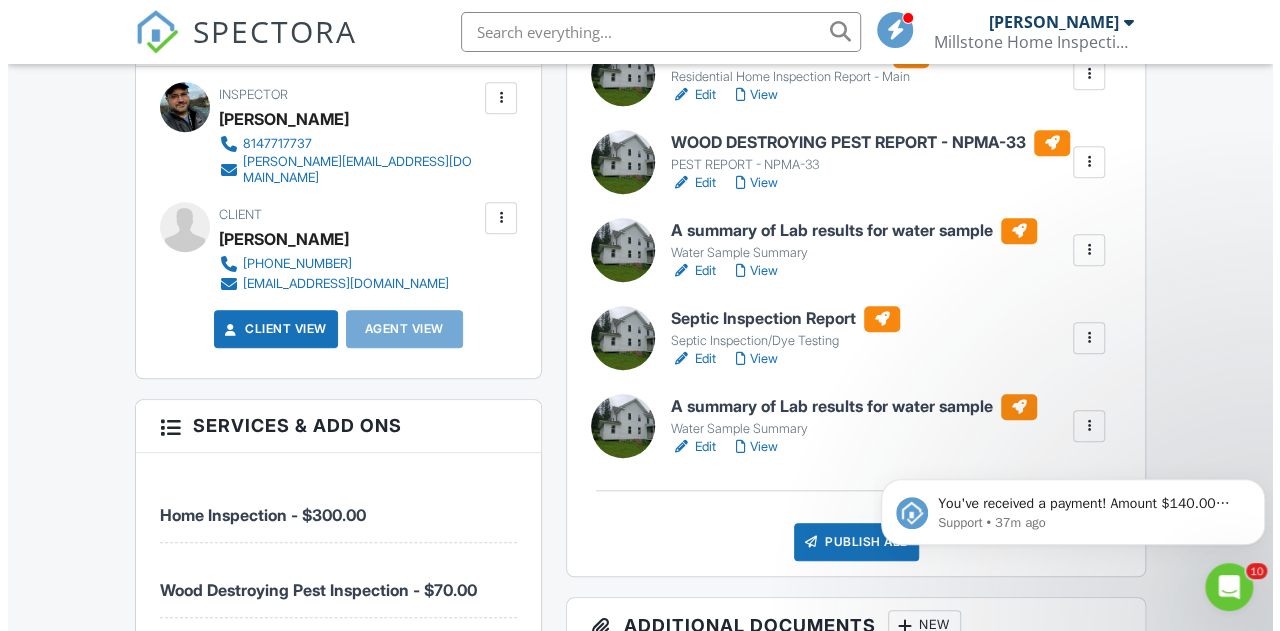 scroll, scrollTop: 700, scrollLeft: 0, axis: vertical 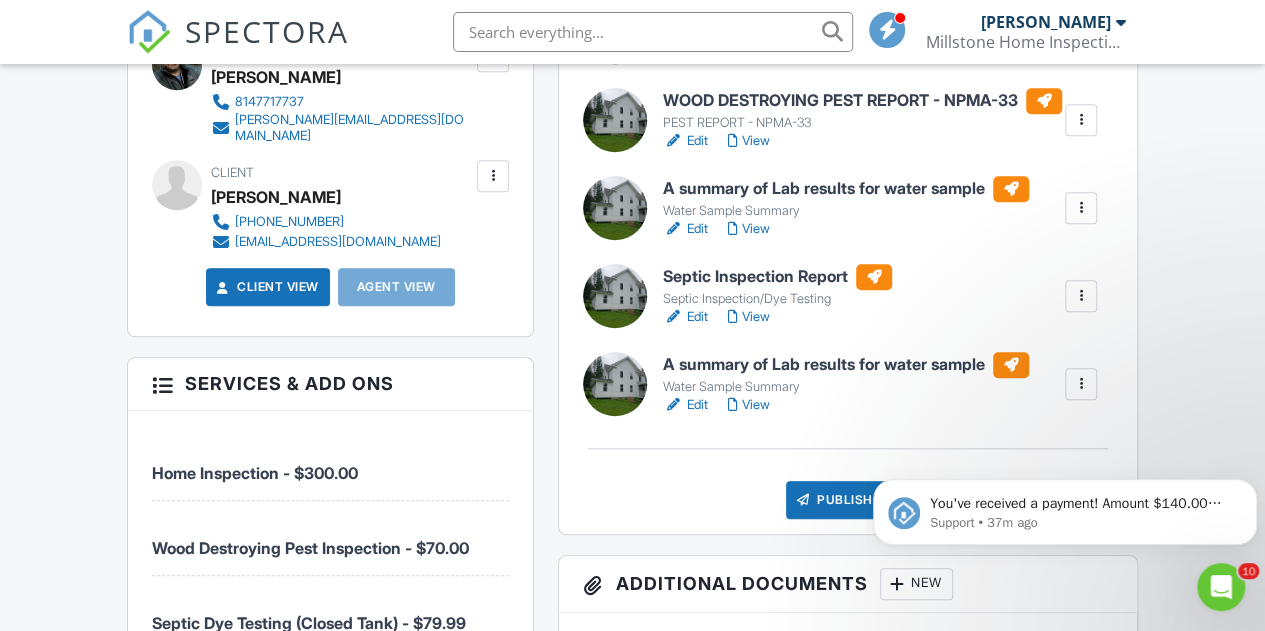 click at bounding box center (1081, 208) 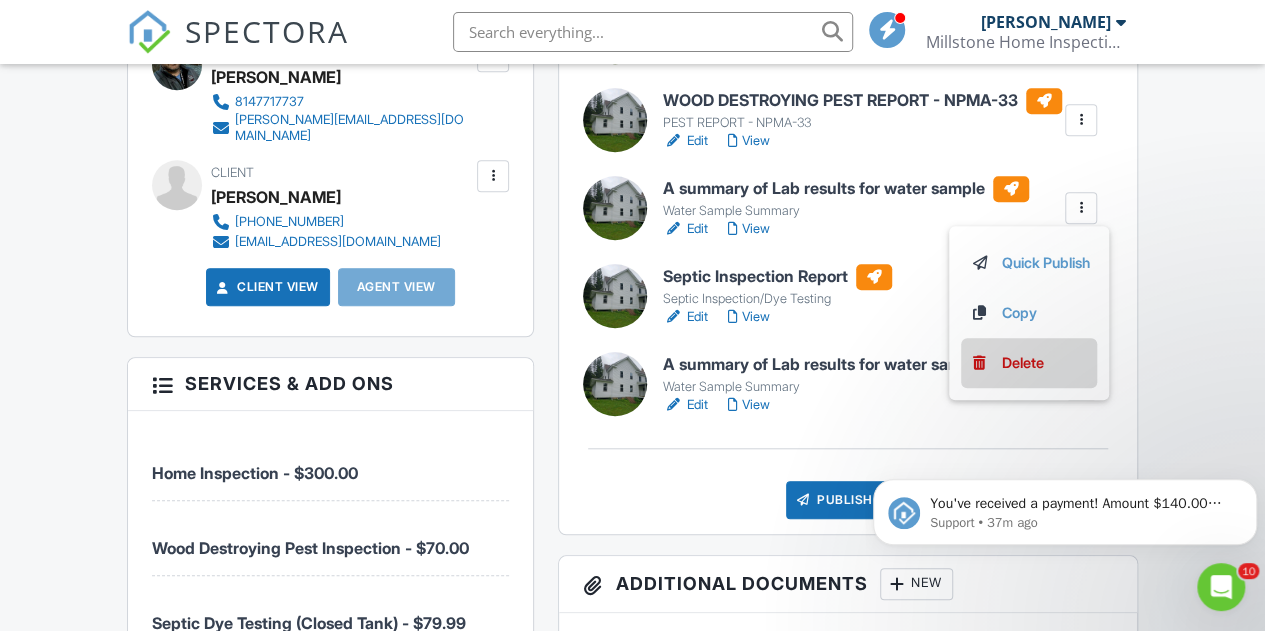 click on "Delete" at bounding box center [1022, 363] 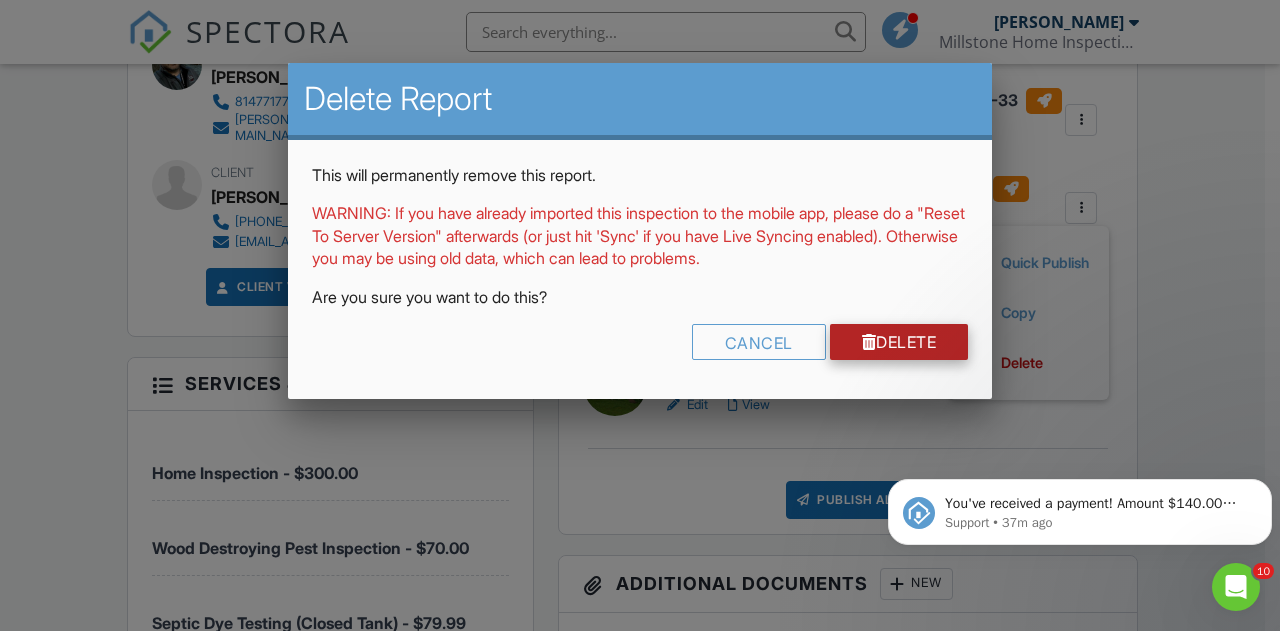 click on "Delete" at bounding box center [899, 342] 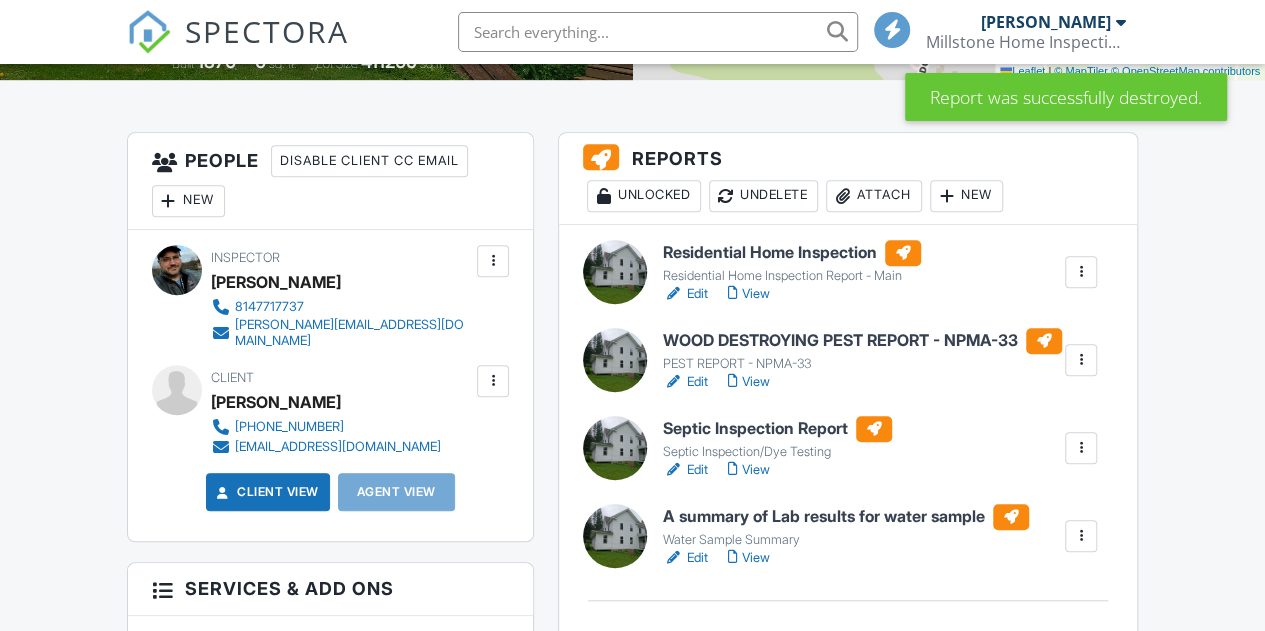 scroll, scrollTop: 600, scrollLeft: 0, axis: vertical 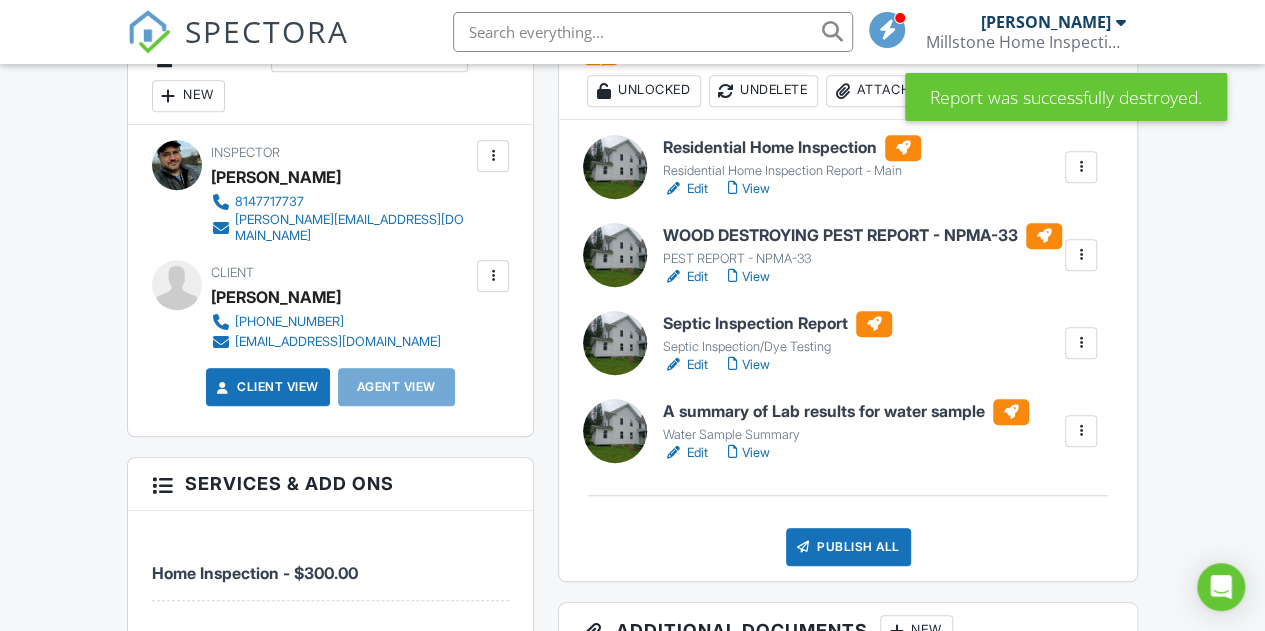click at bounding box center [1081, 431] 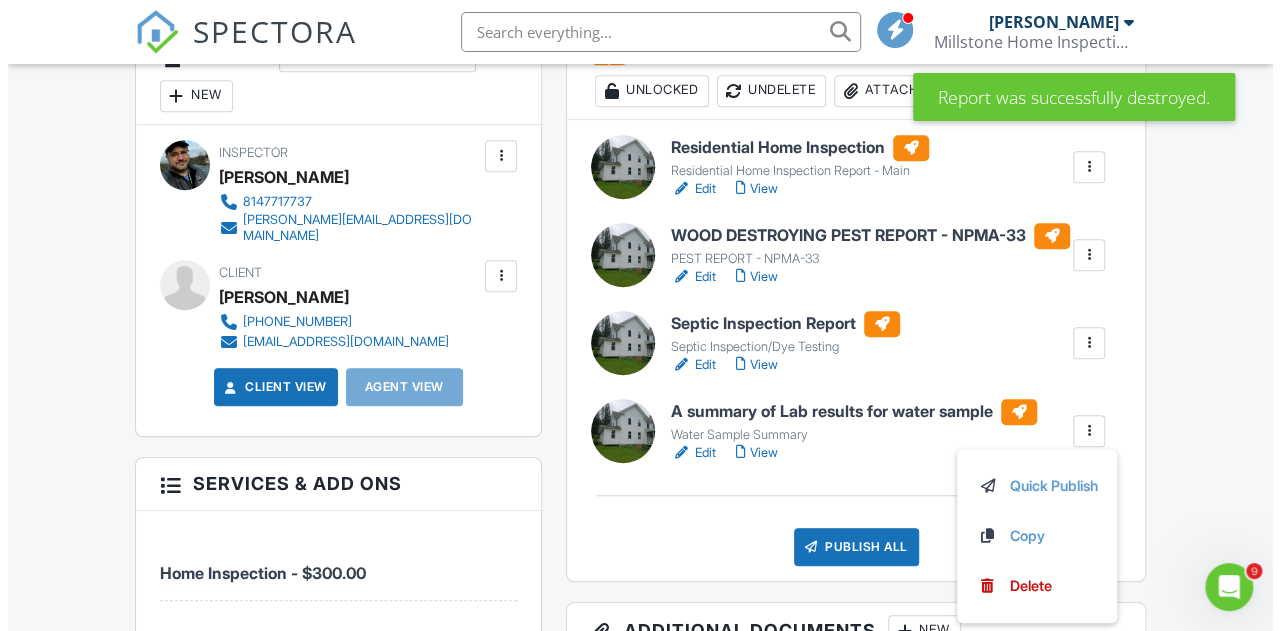 scroll, scrollTop: 0, scrollLeft: 0, axis: both 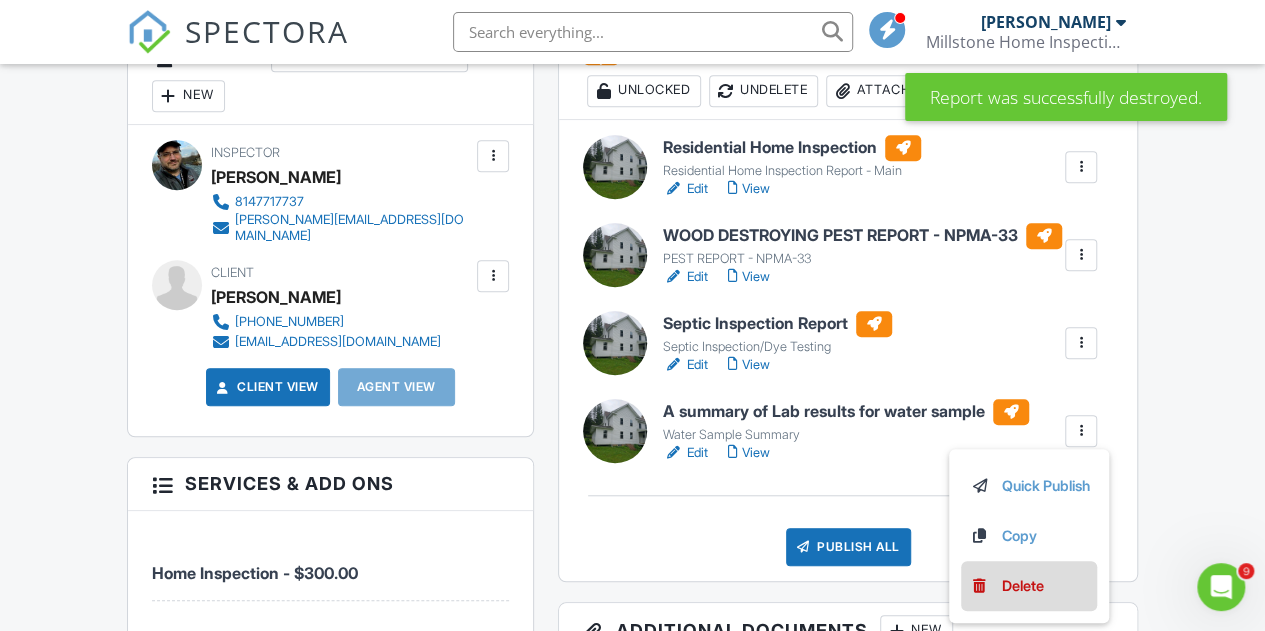 click on "Delete" at bounding box center [1022, 586] 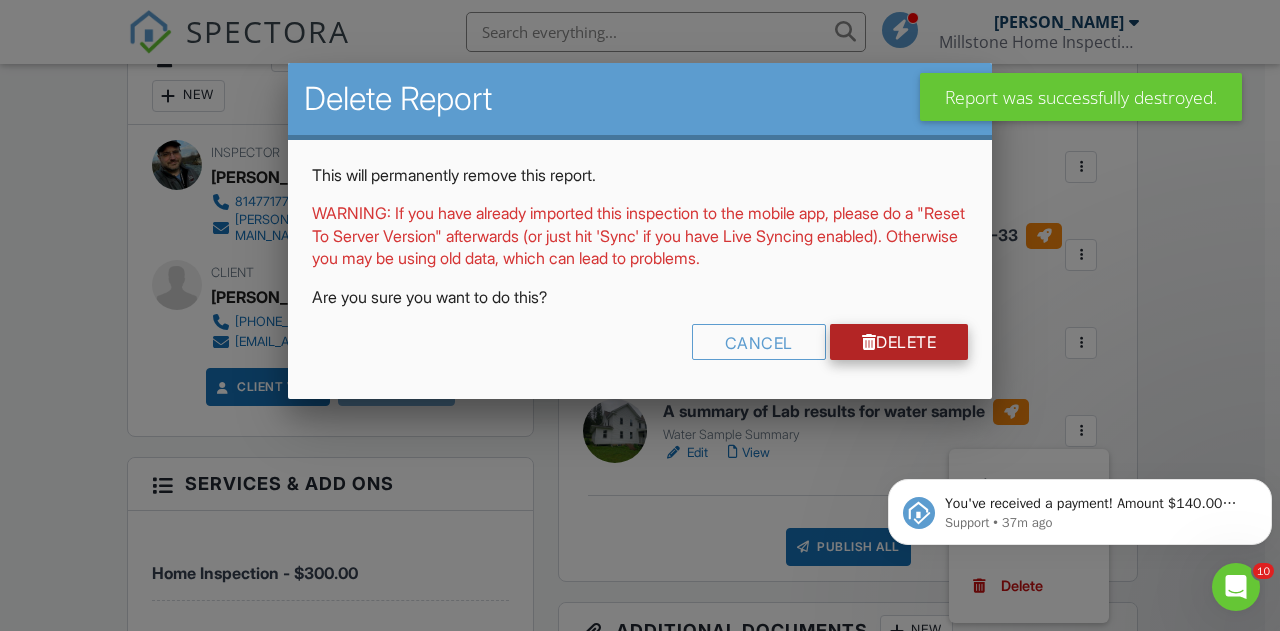 scroll, scrollTop: 0, scrollLeft: 0, axis: both 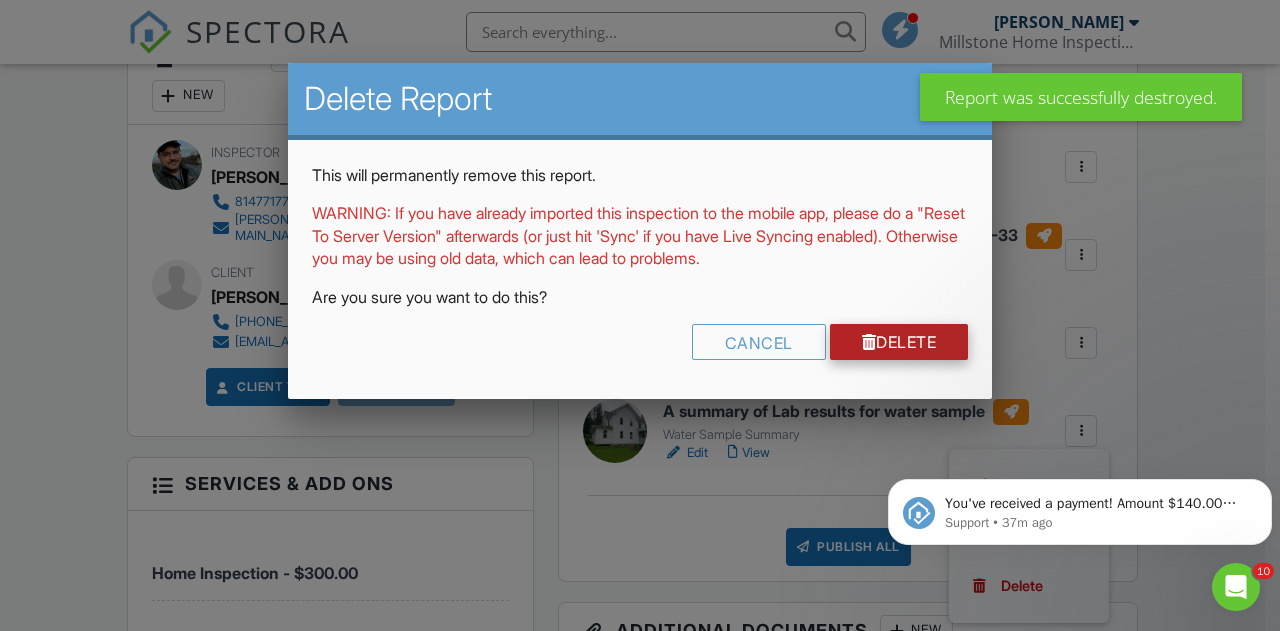 click on "Delete" at bounding box center (899, 342) 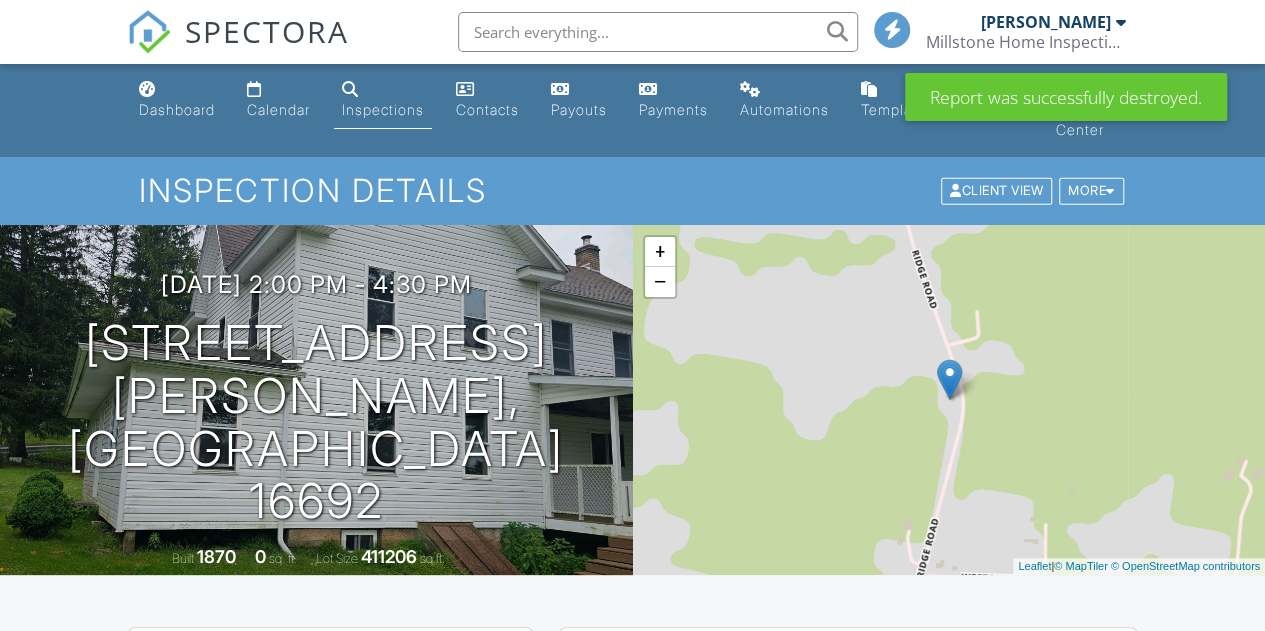 scroll, scrollTop: 500, scrollLeft: 0, axis: vertical 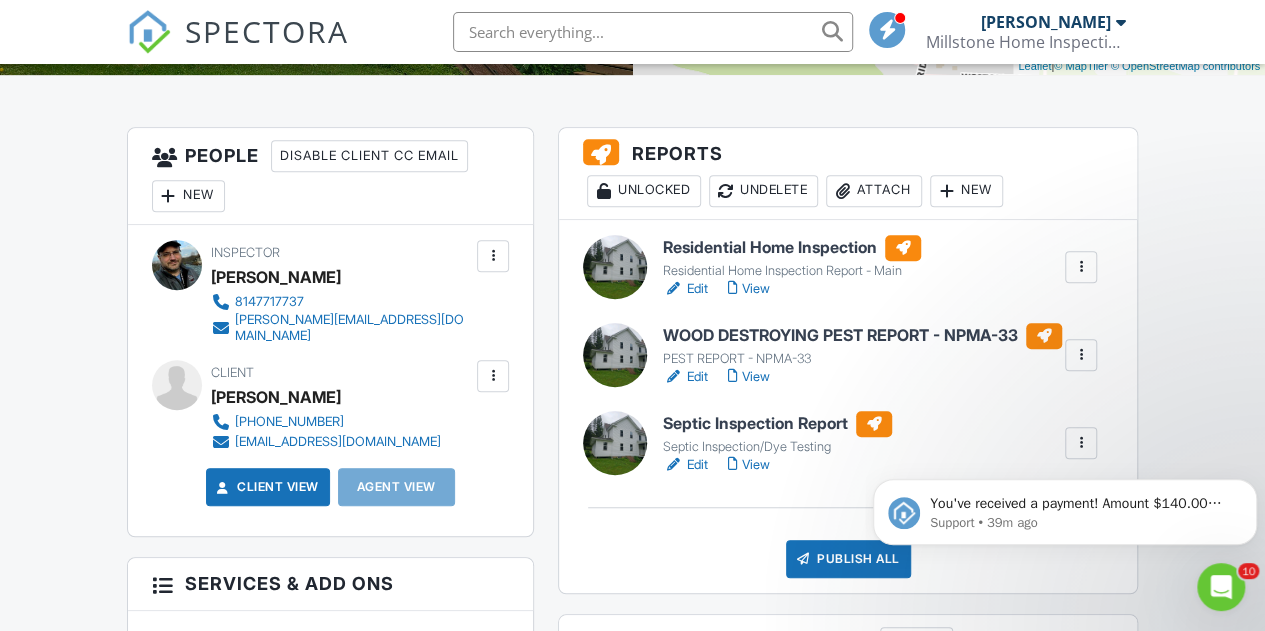 click on "Edit" at bounding box center (685, 465) 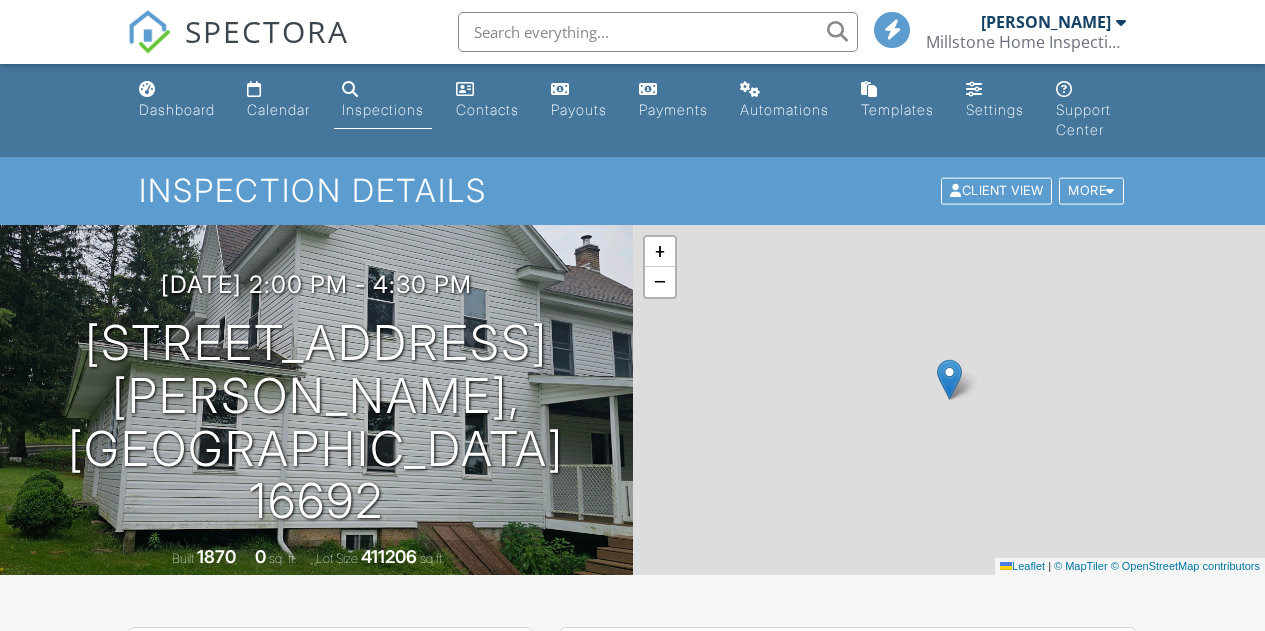 scroll, scrollTop: 0, scrollLeft: 0, axis: both 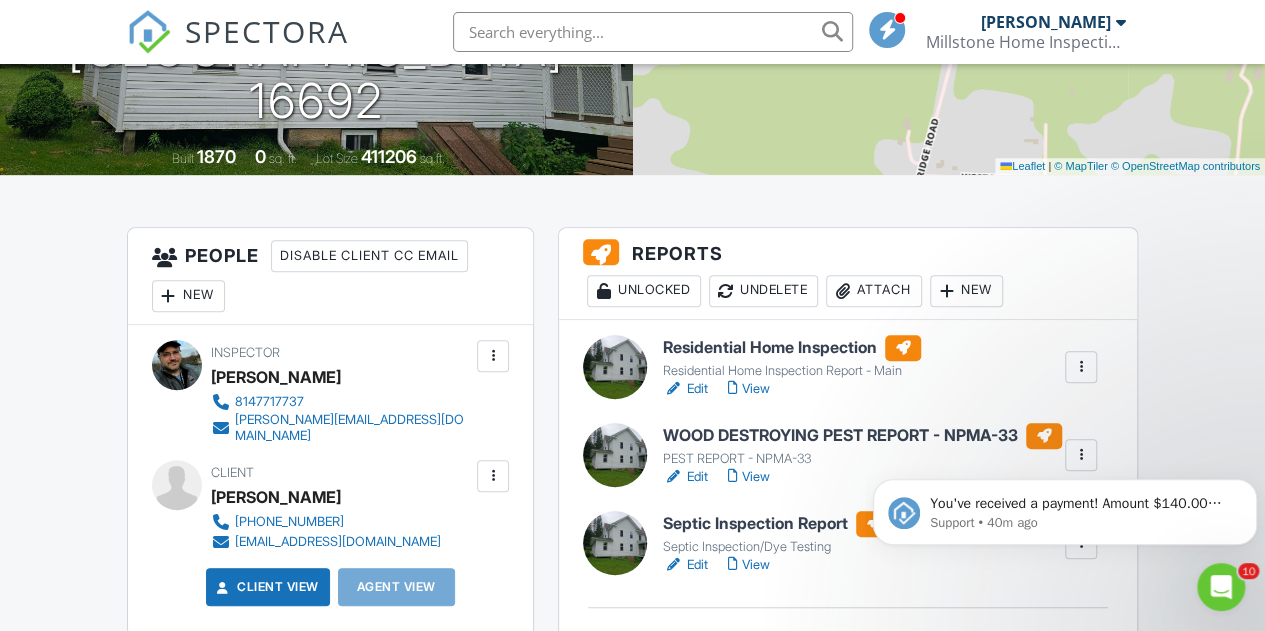 click on "Edit" at bounding box center [685, 389] 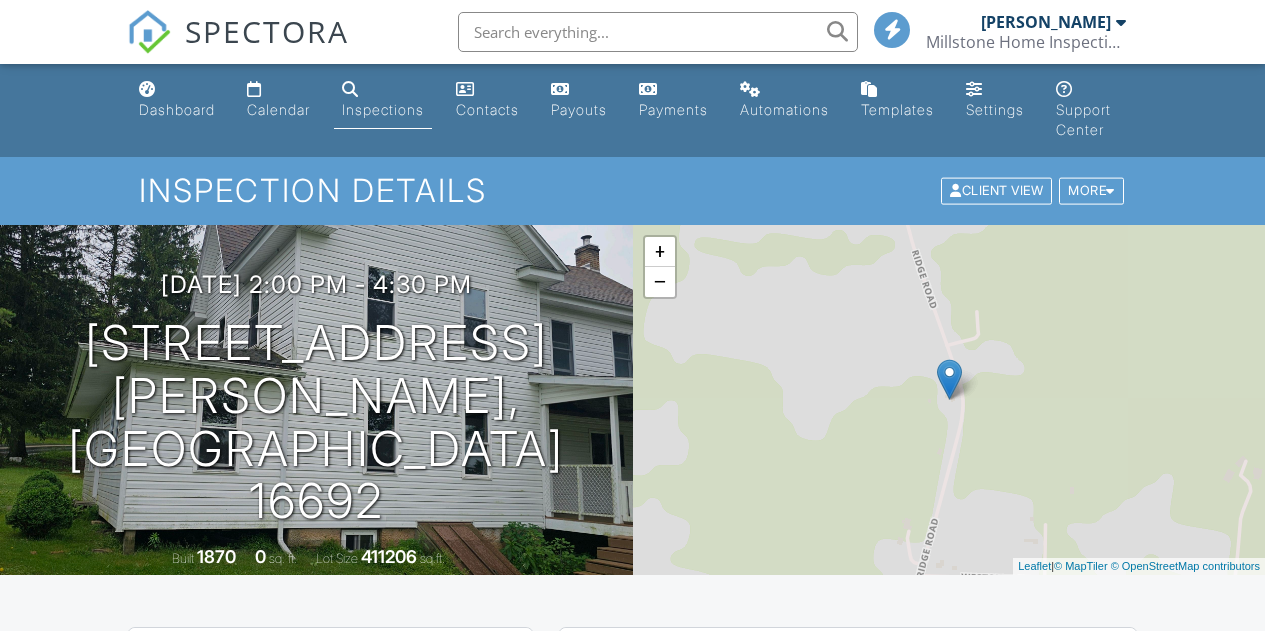 scroll, scrollTop: 0, scrollLeft: 0, axis: both 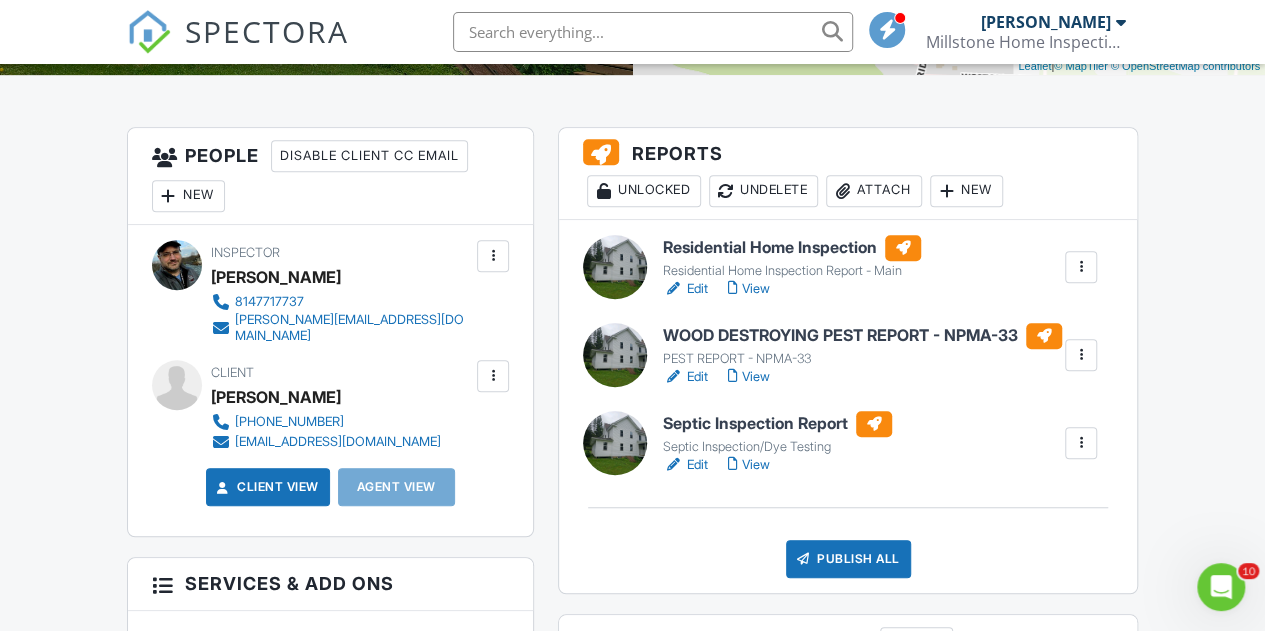 click at bounding box center [1081, 443] 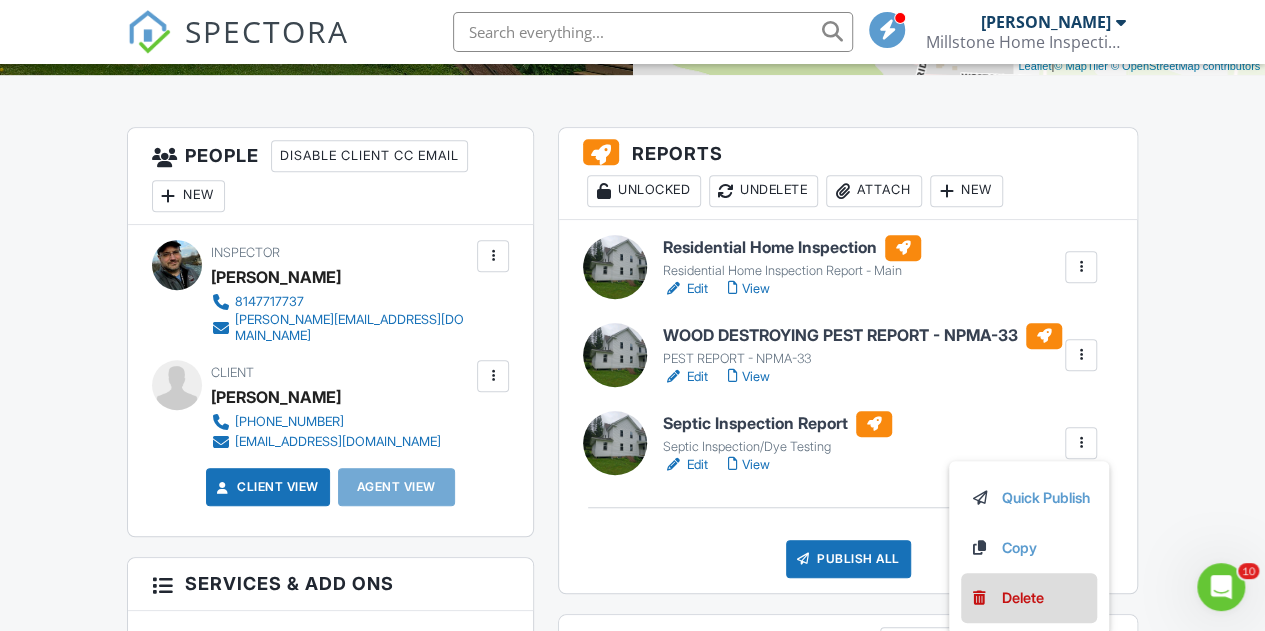 click on "Delete" at bounding box center [1029, 598] 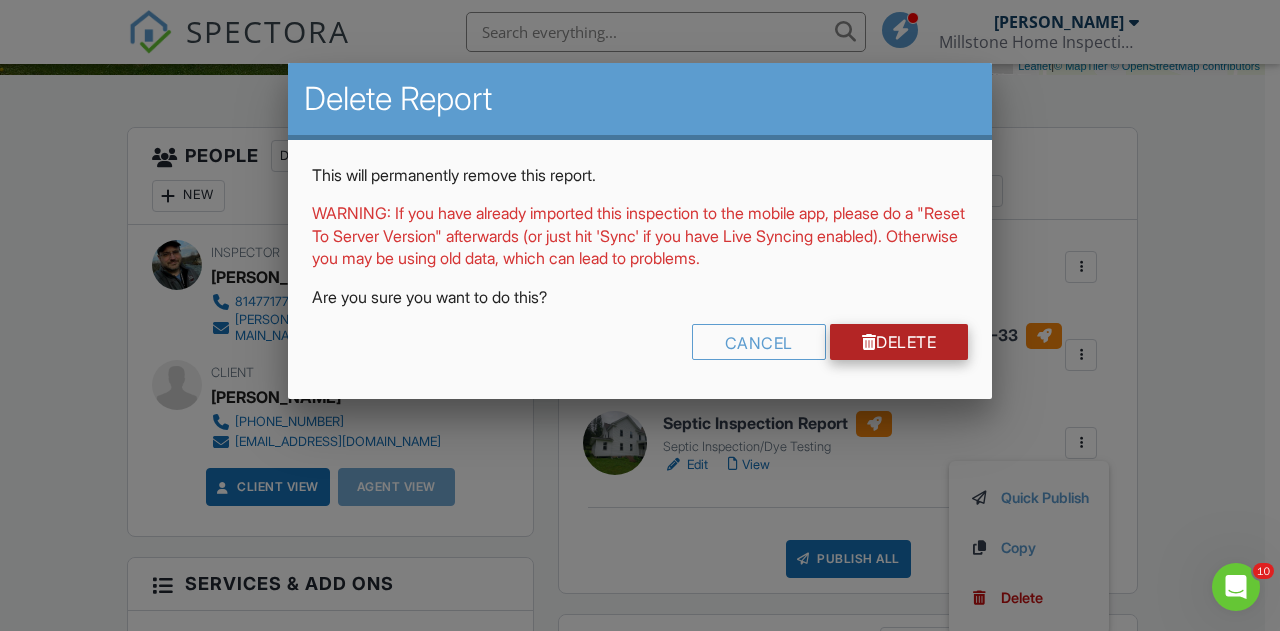 click on "Delete" at bounding box center (899, 342) 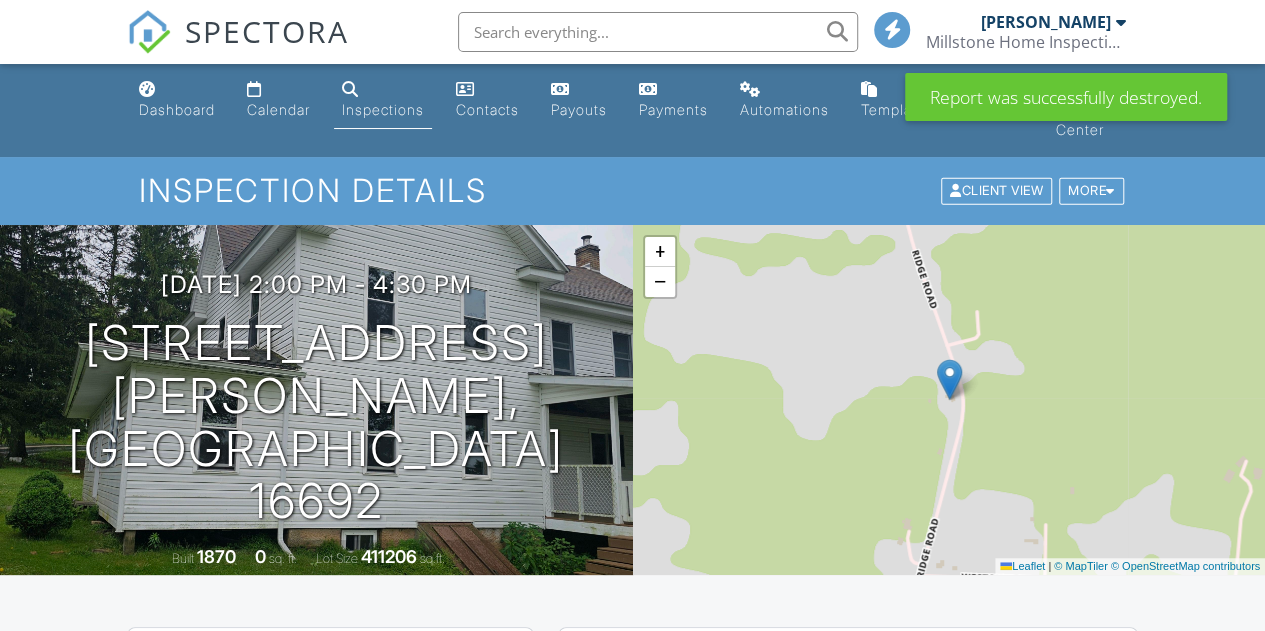 scroll, scrollTop: 600, scrollLeft: 0, axis: vertical 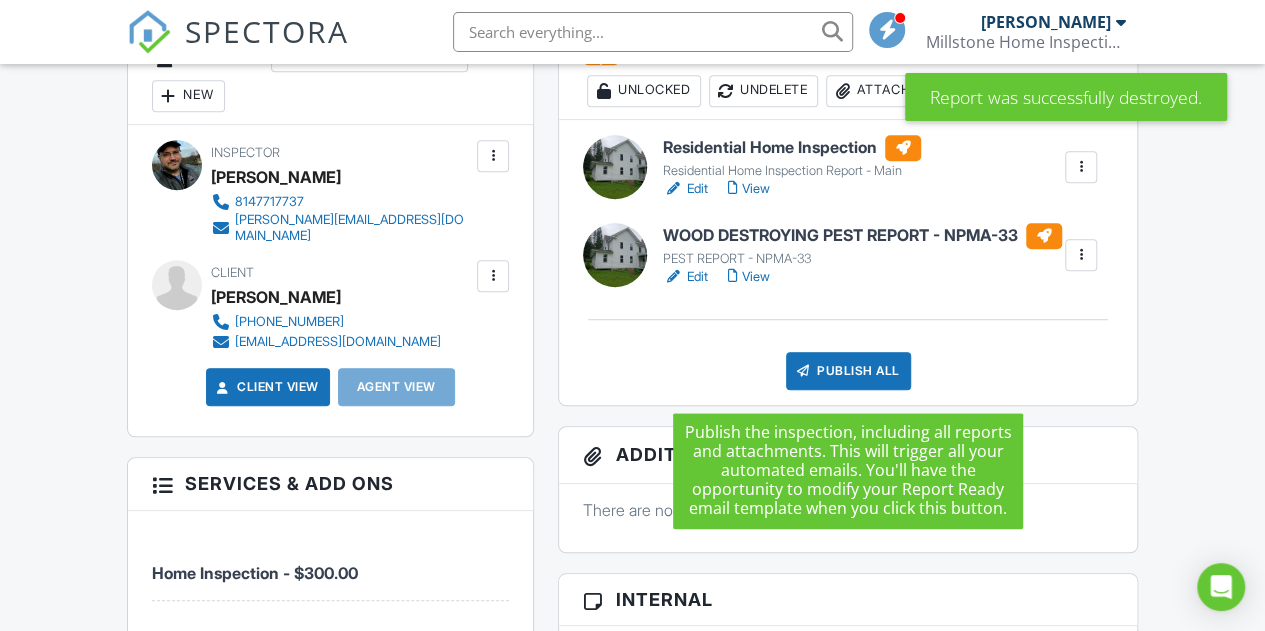 click on "Publish All" at bounding box center (848, 371) 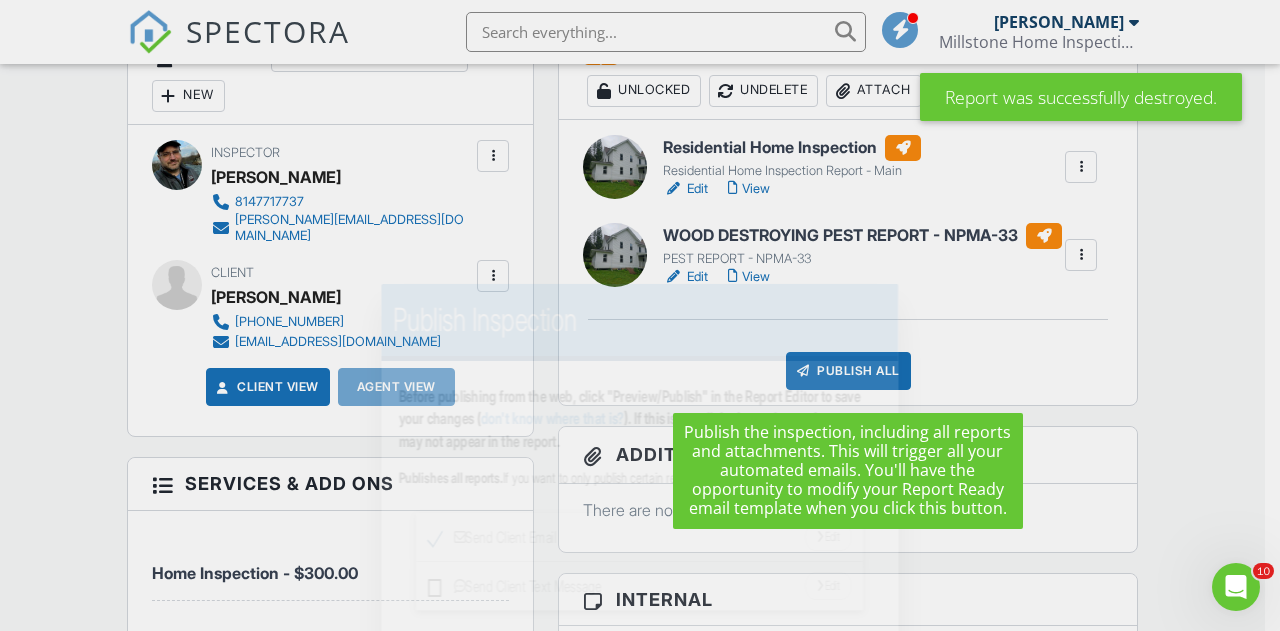 scroll, scrollTop: 0, scrollLeft: 0, axis: both 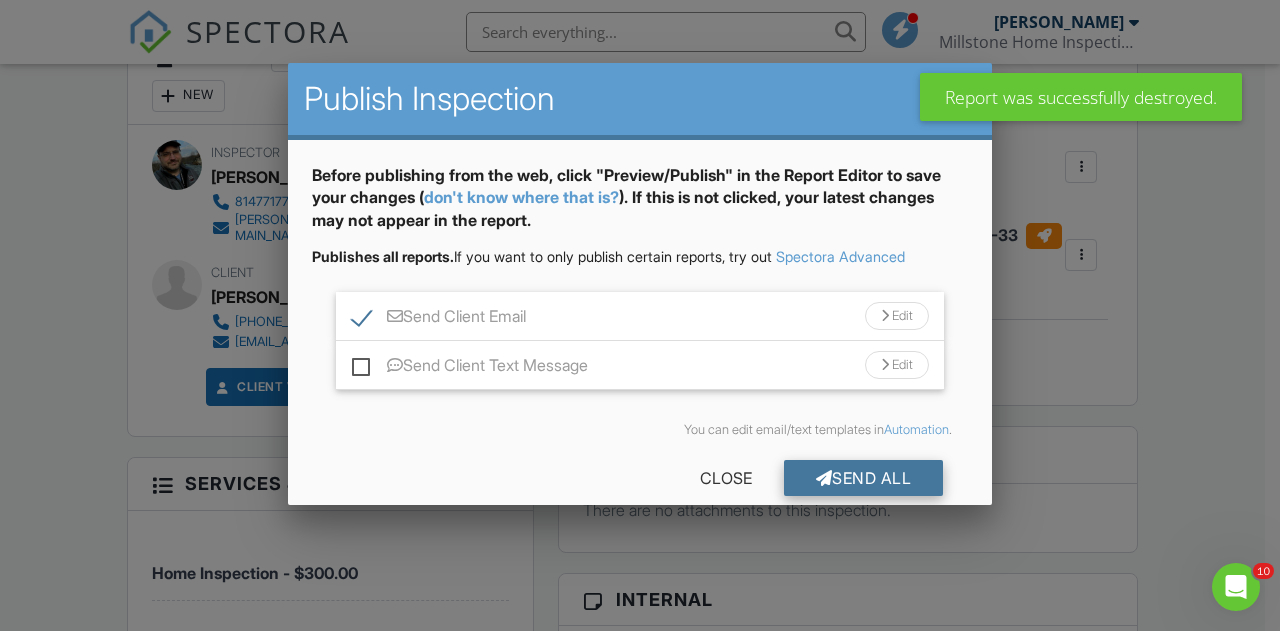 click on "Send All" at bounding box center (864, 478) 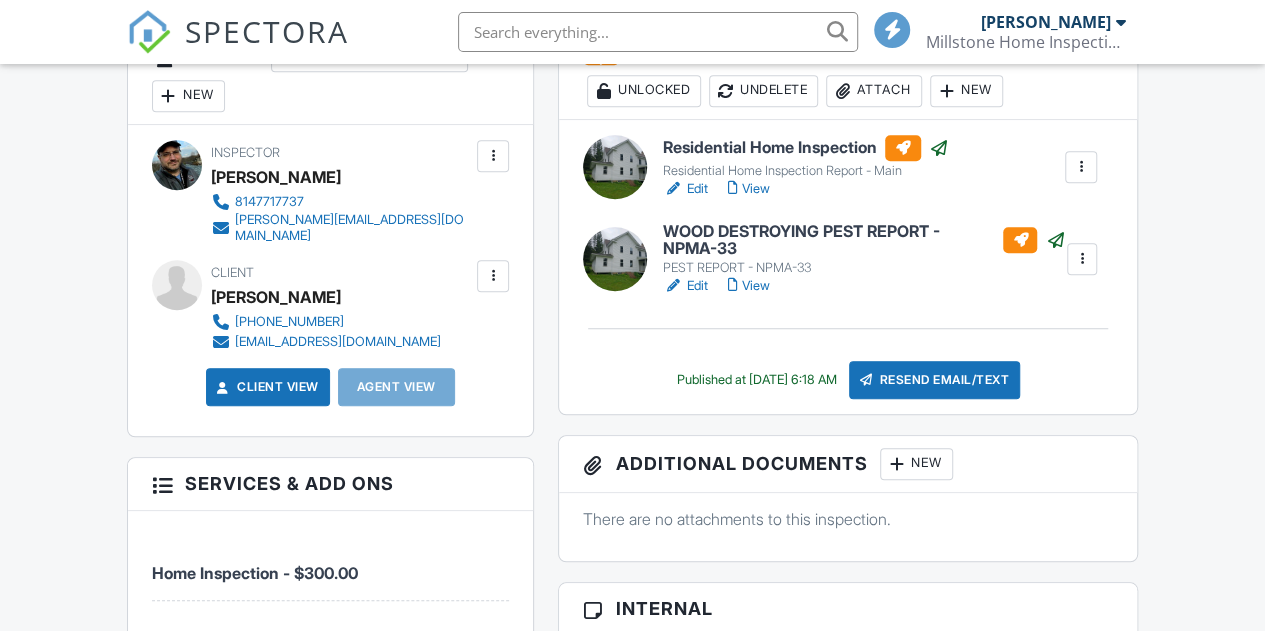 scroll, scrollTop: 600, scrollLeft: 0, axis: vertical 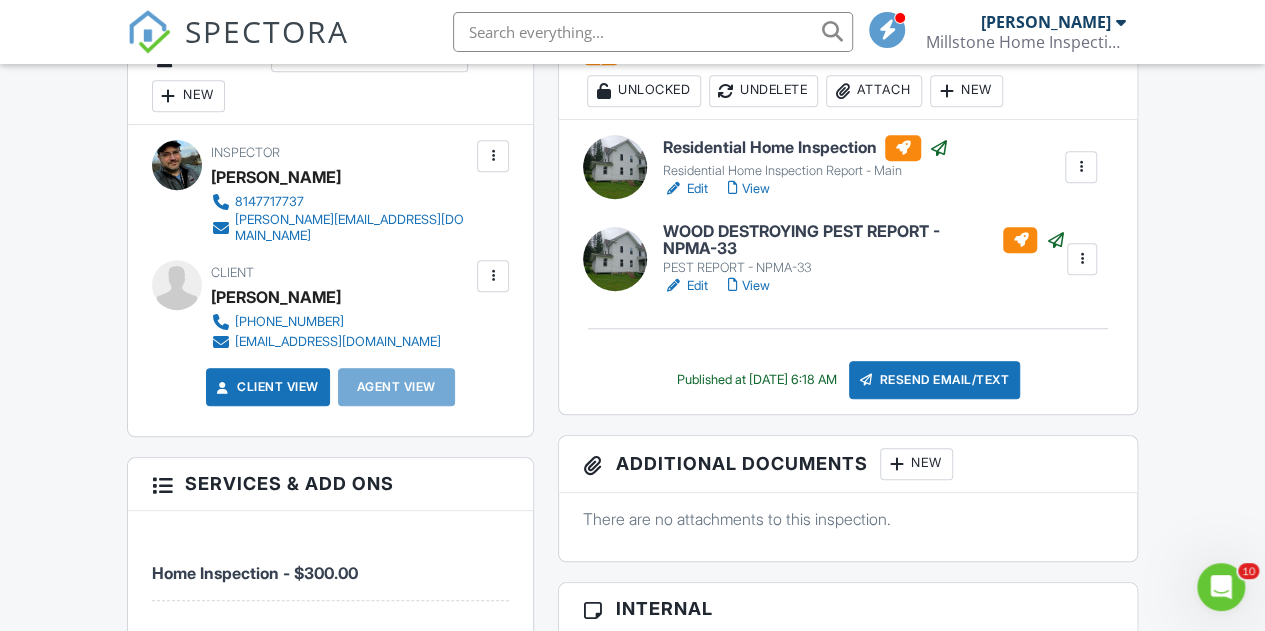 click on "View" at bounding box center (749, 189) 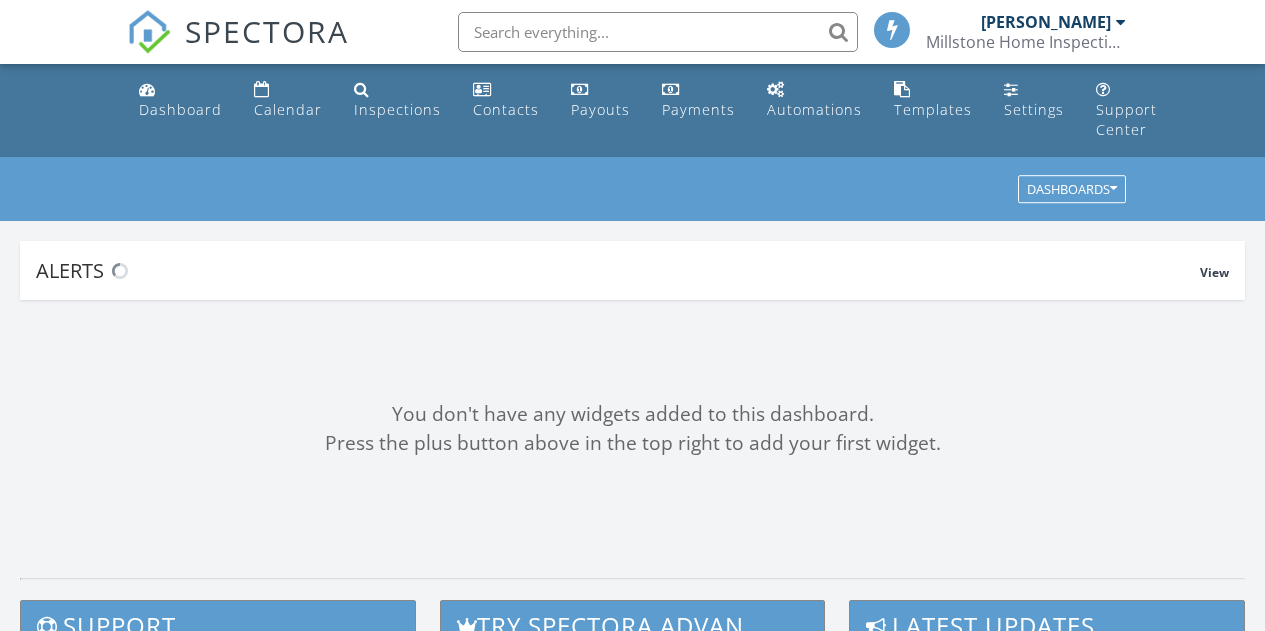 scroll, scrollTop: 0, scrollLeft: 0, axis: both 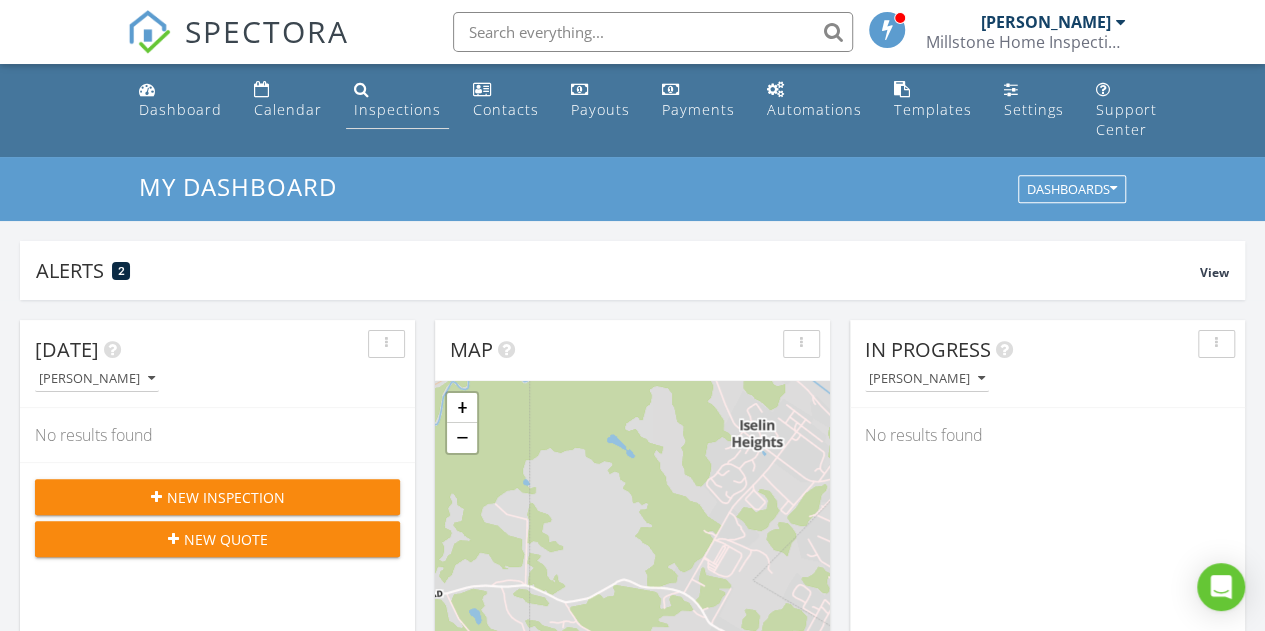 click on "Inspections" at bounding box center [397, 100] 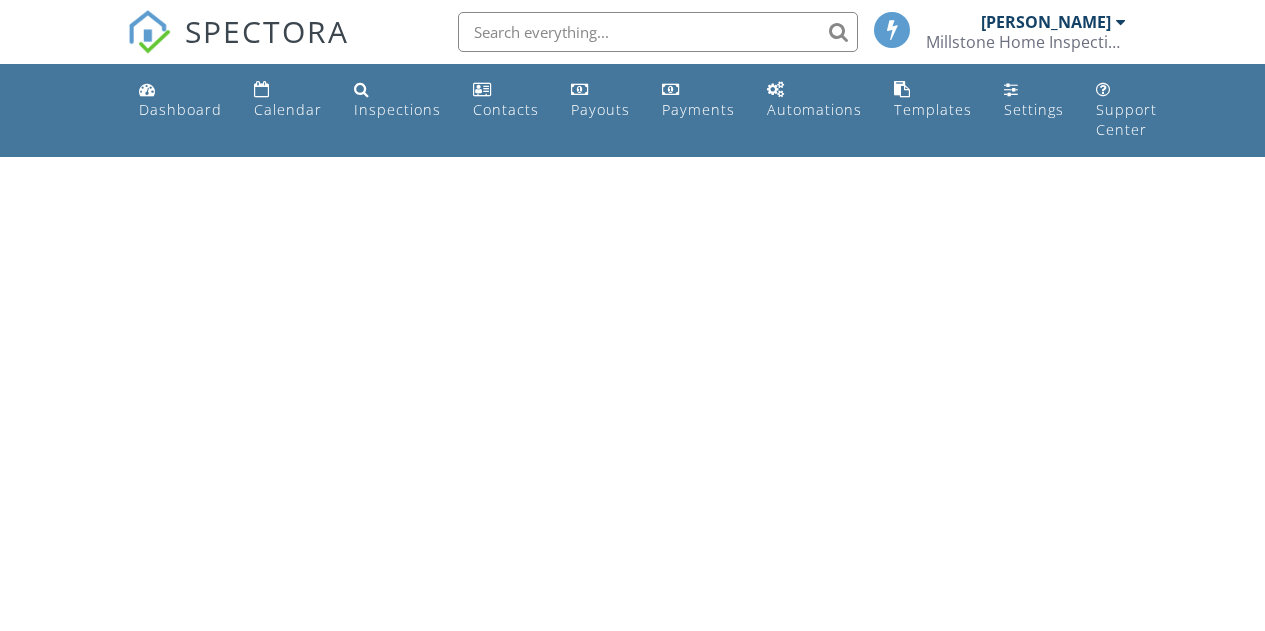 scroll, scrollTop: 0, scrollLeft: 0, axis: both 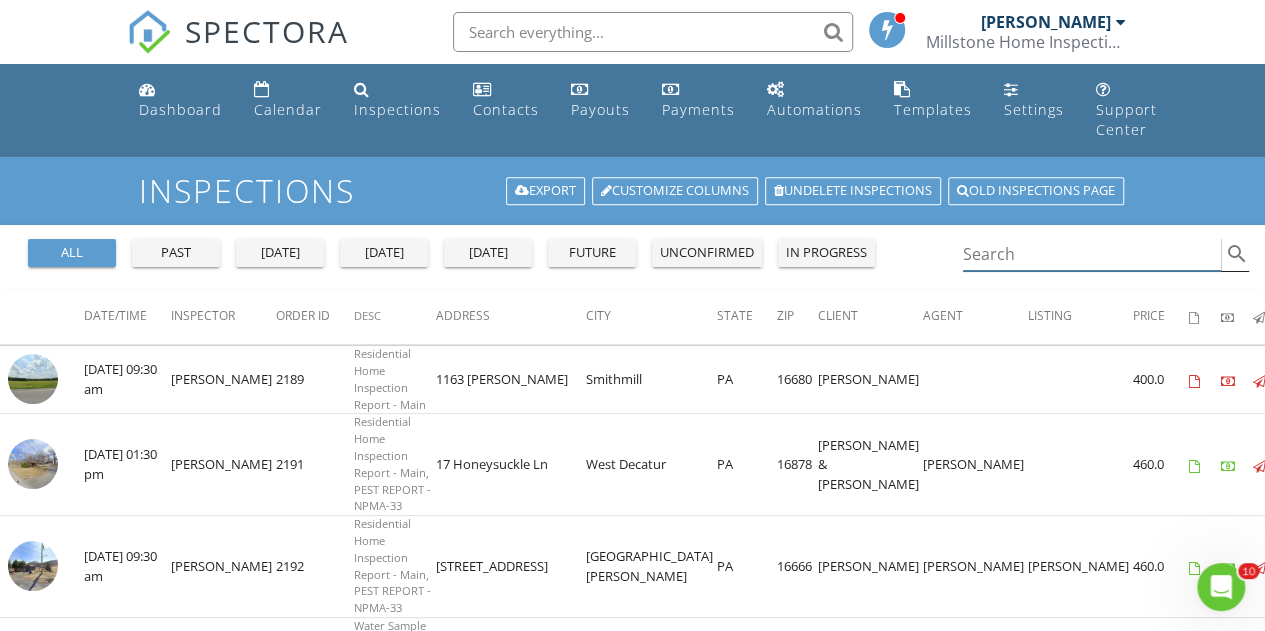 click at bounding box center (1092, 254) 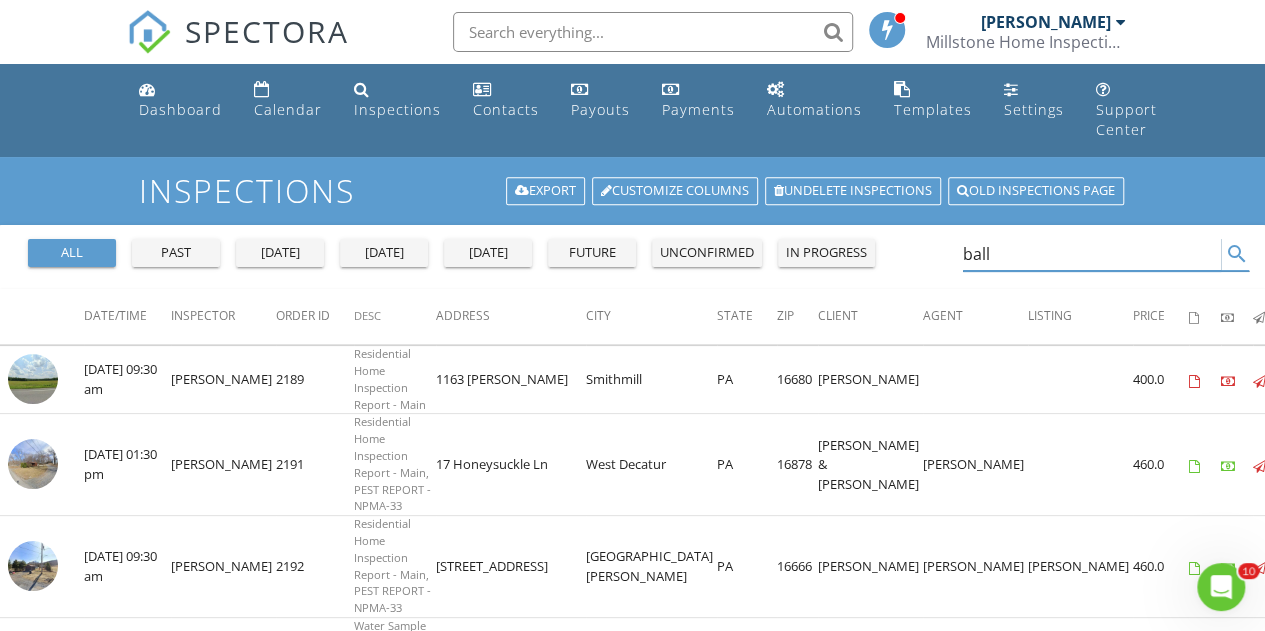 type on "ball" 